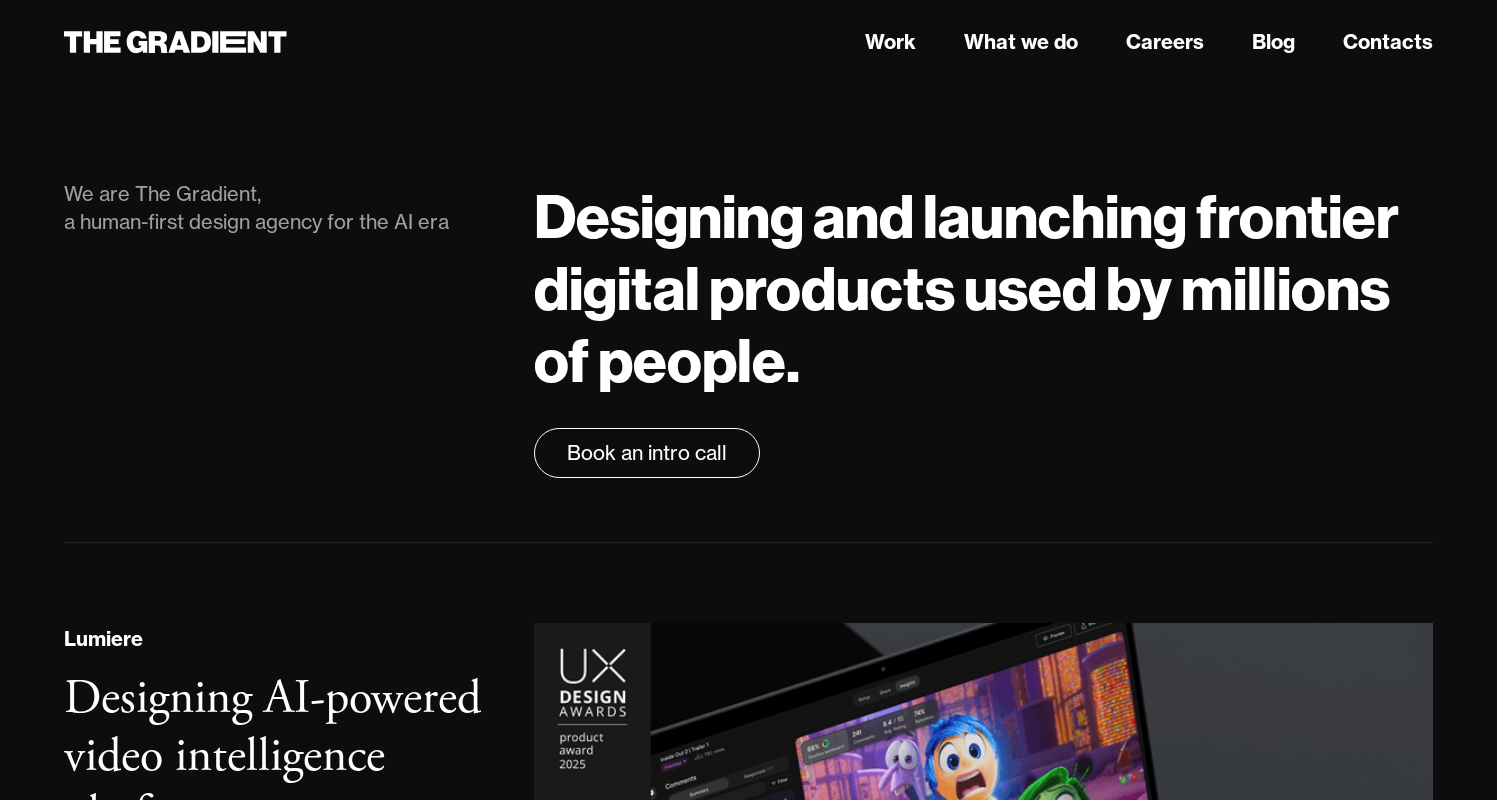 scroll, scrollTop: 0, scrollLeft: 0, axis: both 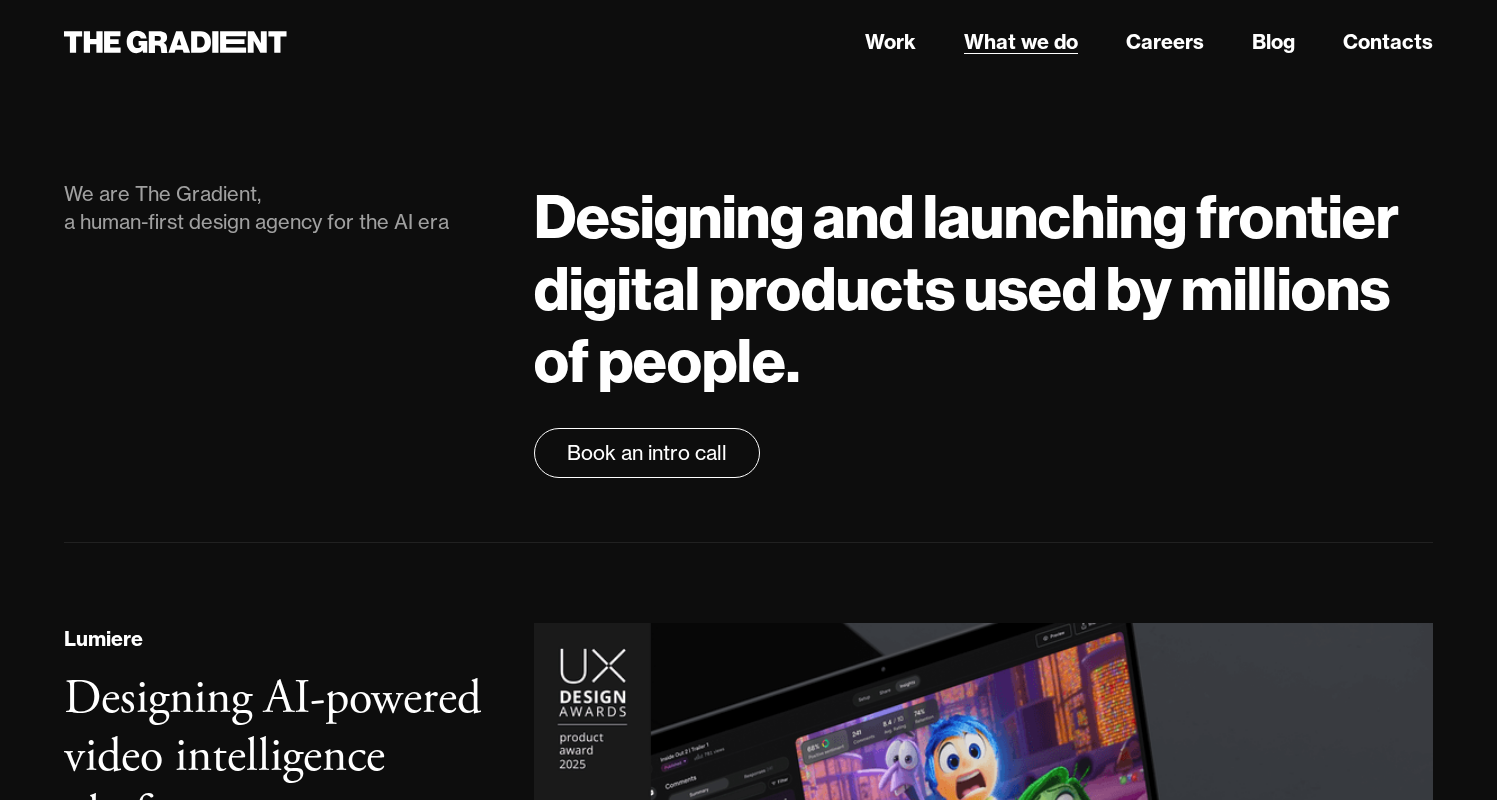 click on "What we do" at bounding box center [1021, 42] 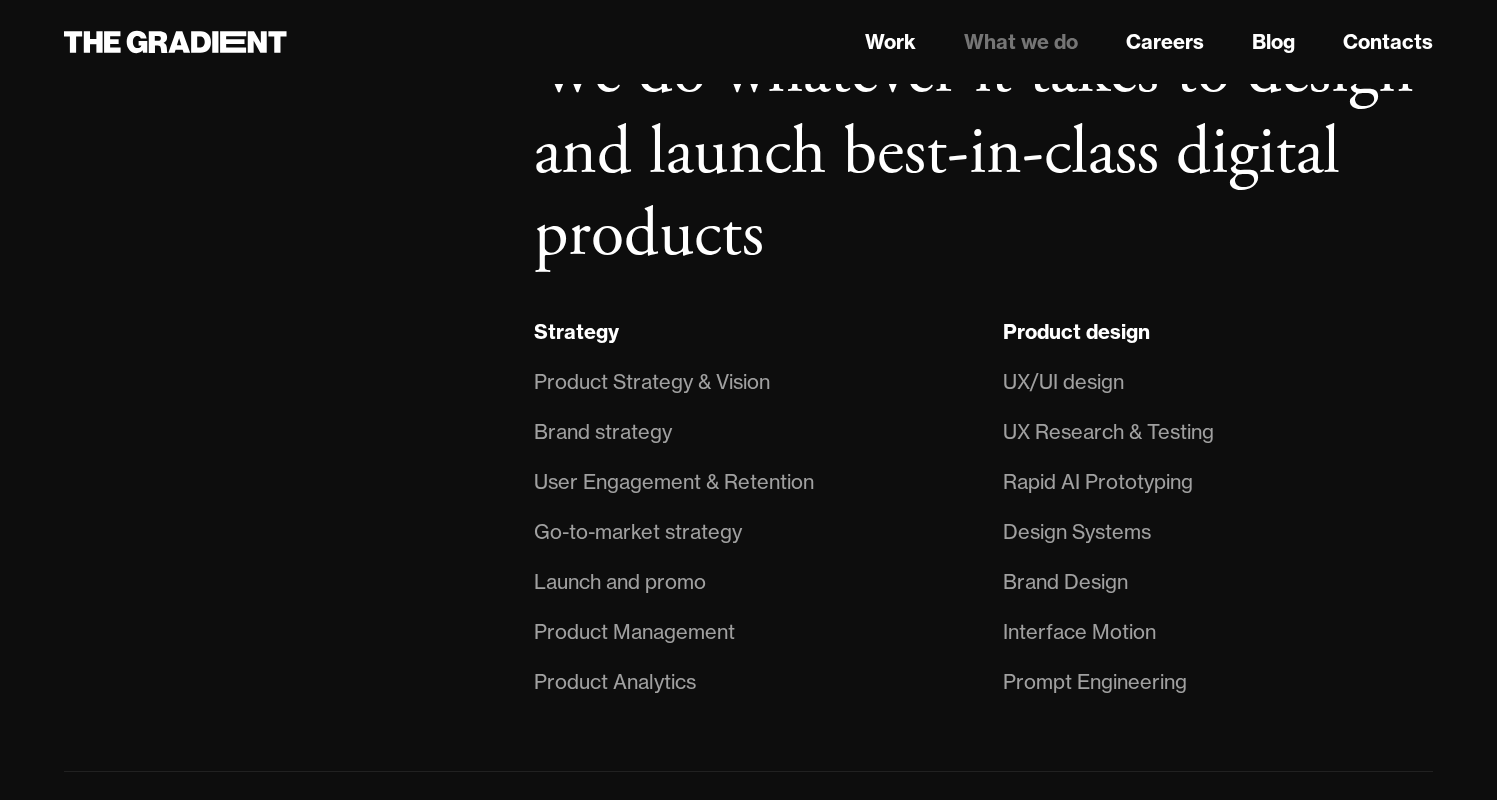 scroll, scrollTop: 1413, scrollLeft: 0, axis: vertical 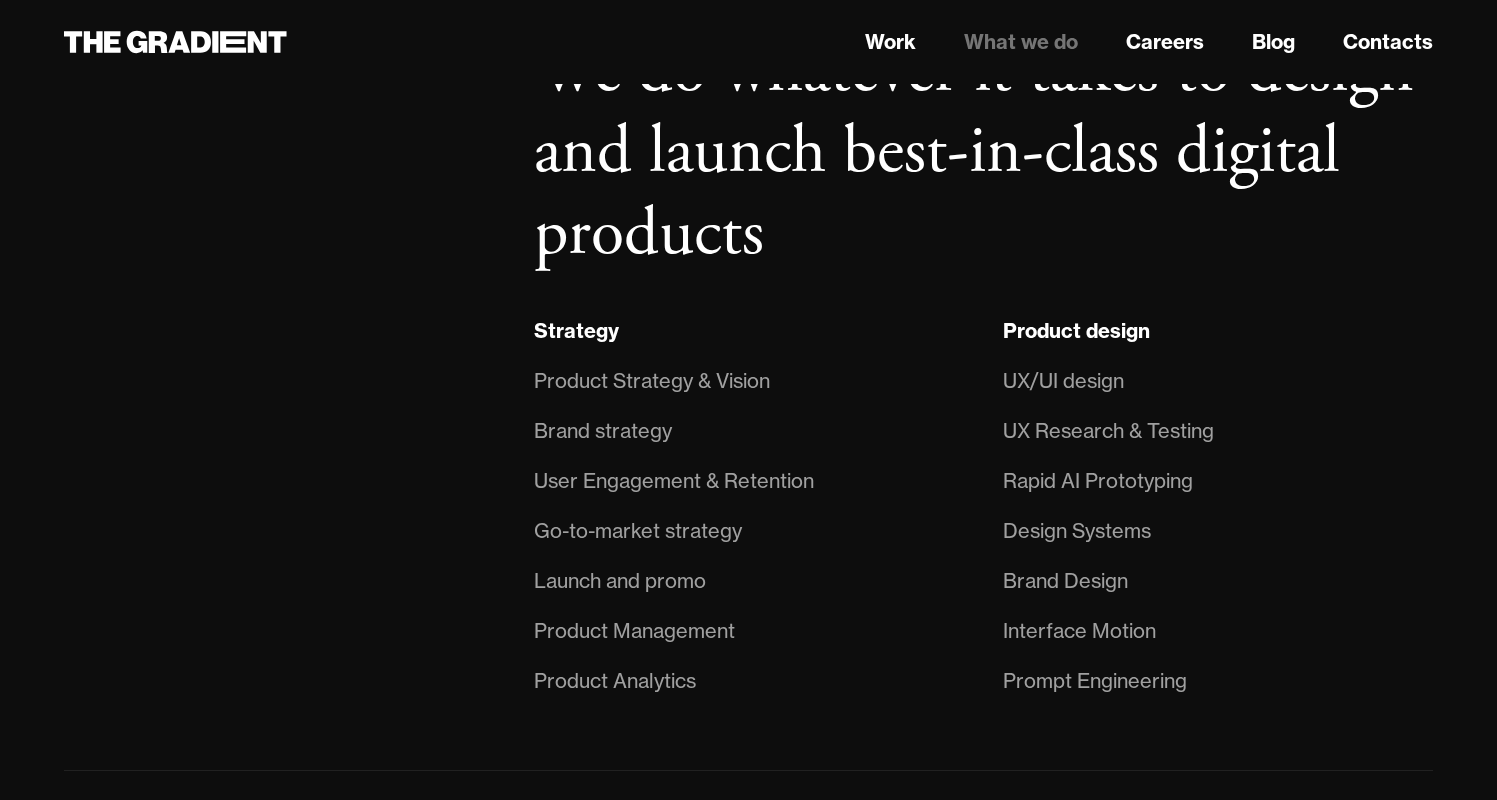 drag, startPoint x: 513, startPoint y: 379, endPoint x: 943, endPoint y: 522, distance: 453.1545 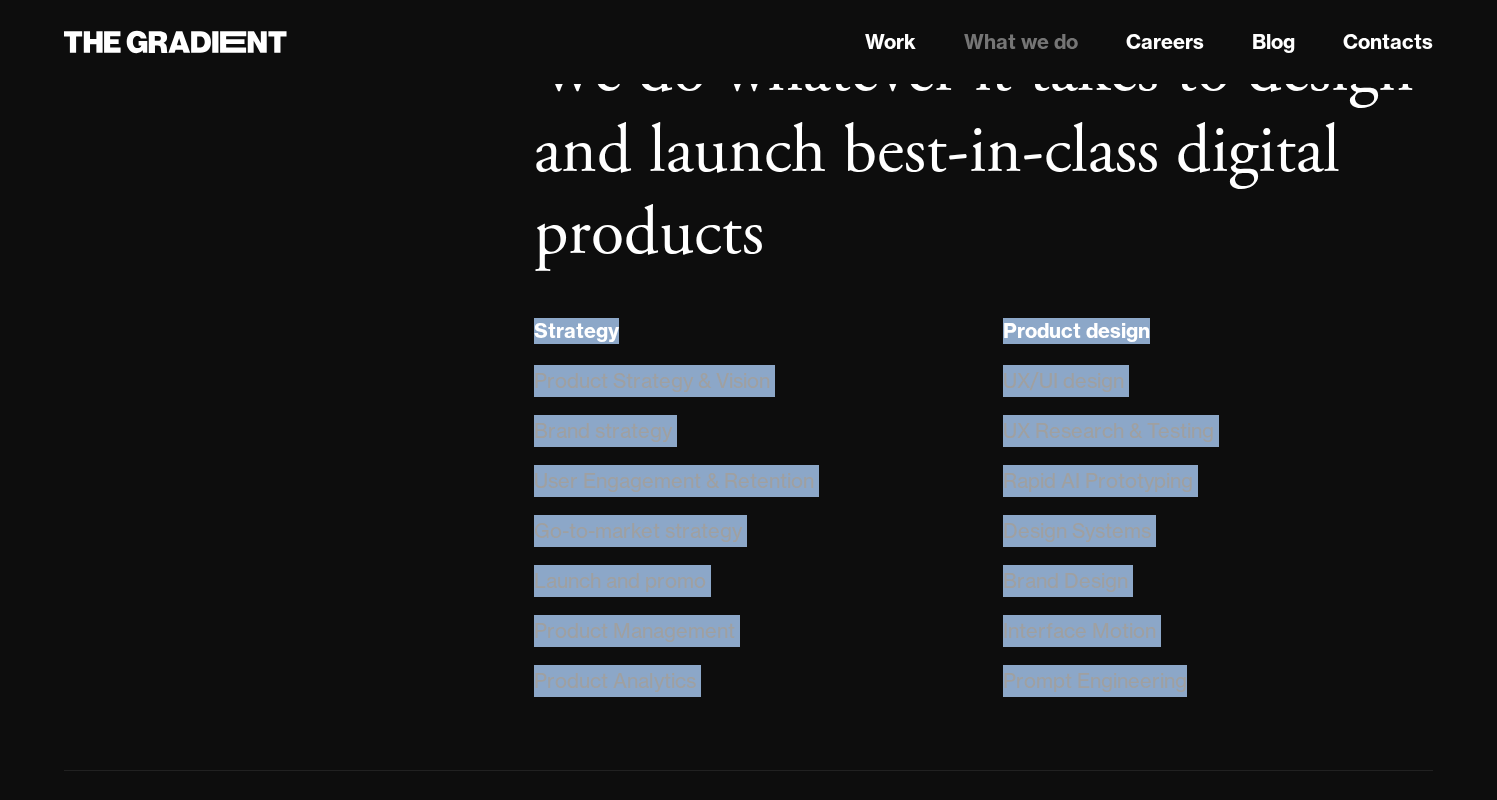 drag, startPoint x: 535, startPoint y: 320, endPoint x: 1183, endPoint y: 733, distance: 768.4224 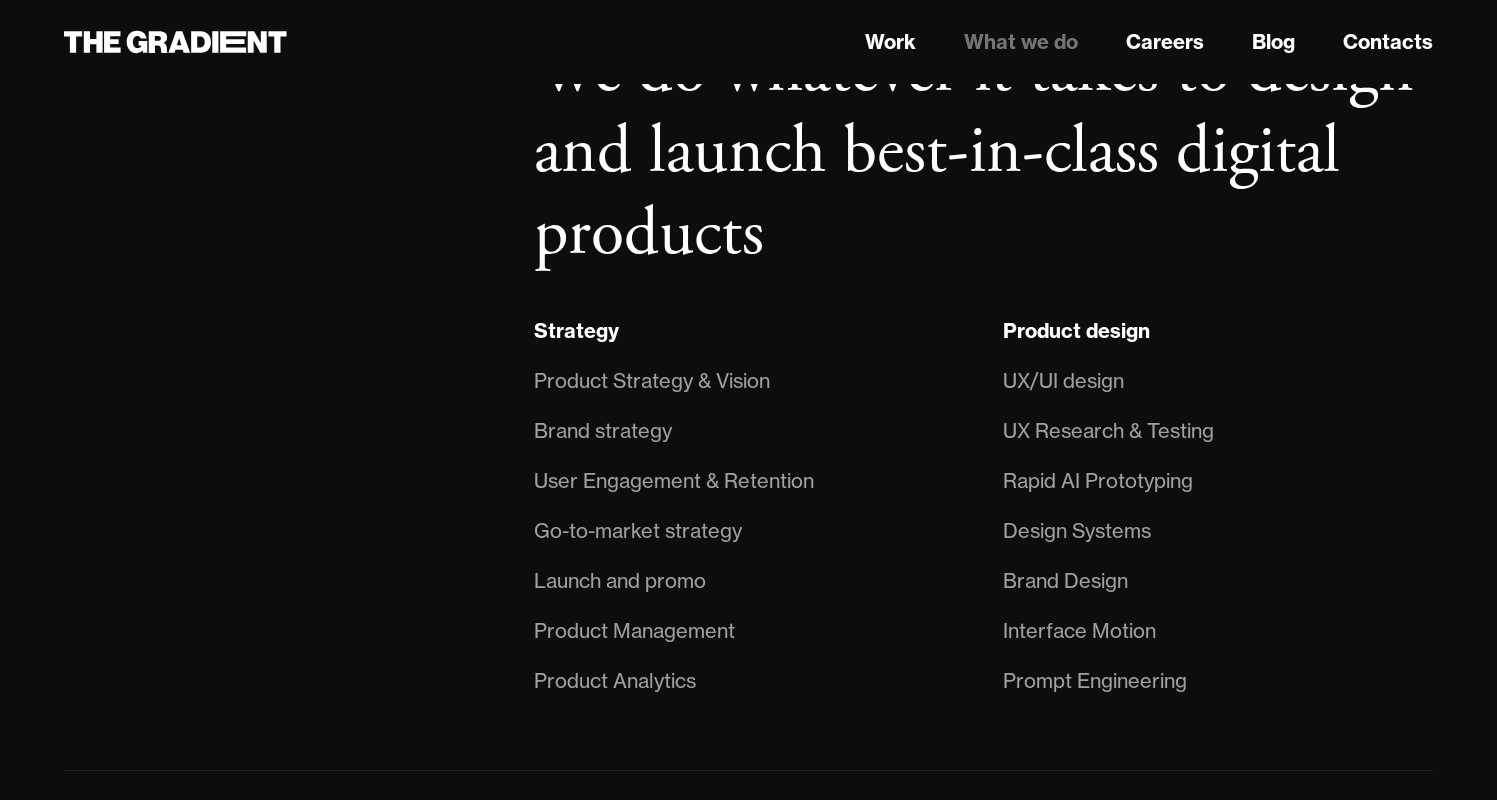 click on "Our Capabilities" at bounding box center (279, 369) 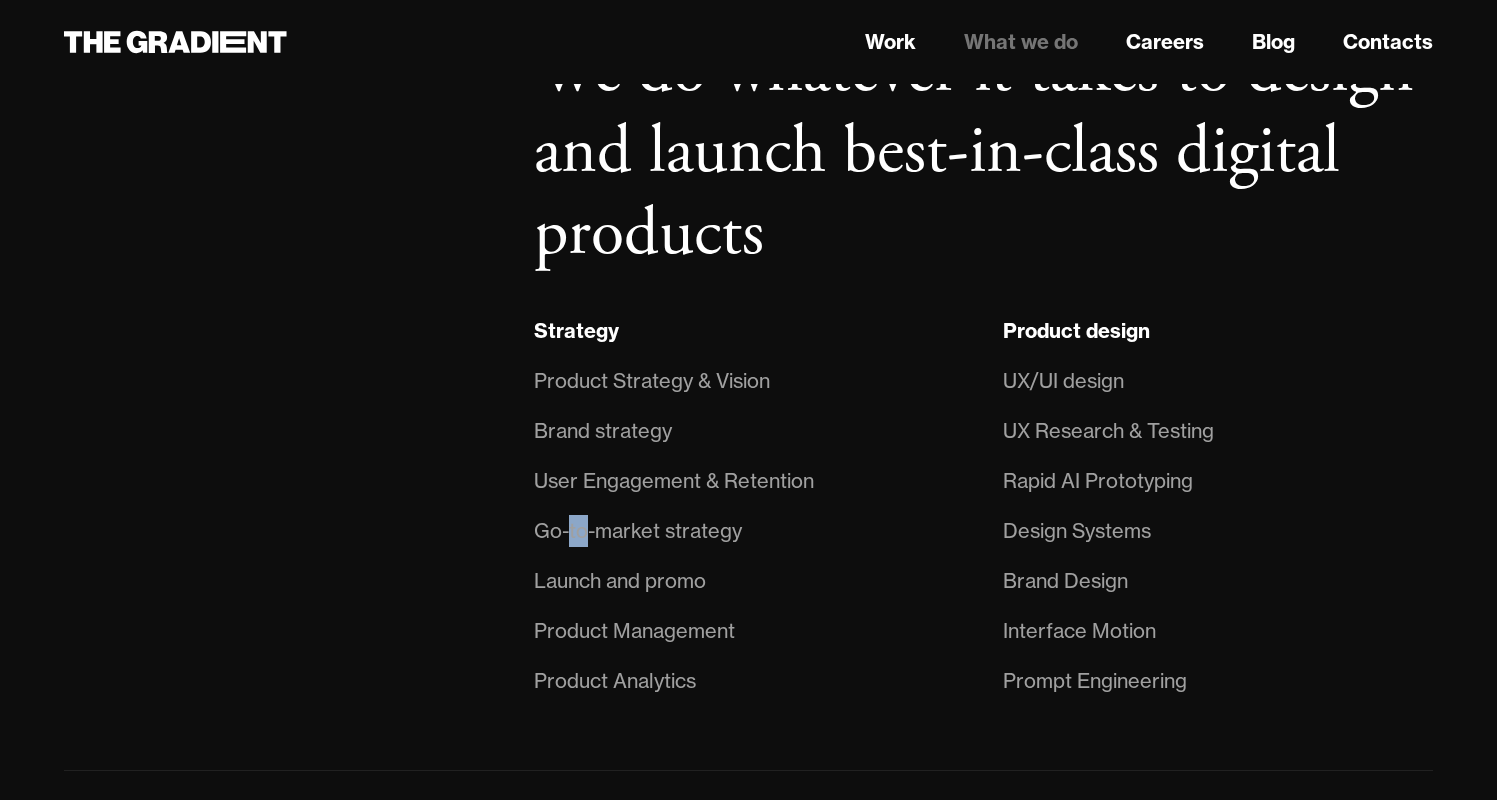 click on "Go-to-market strategy" at bounding box center [638, 531] 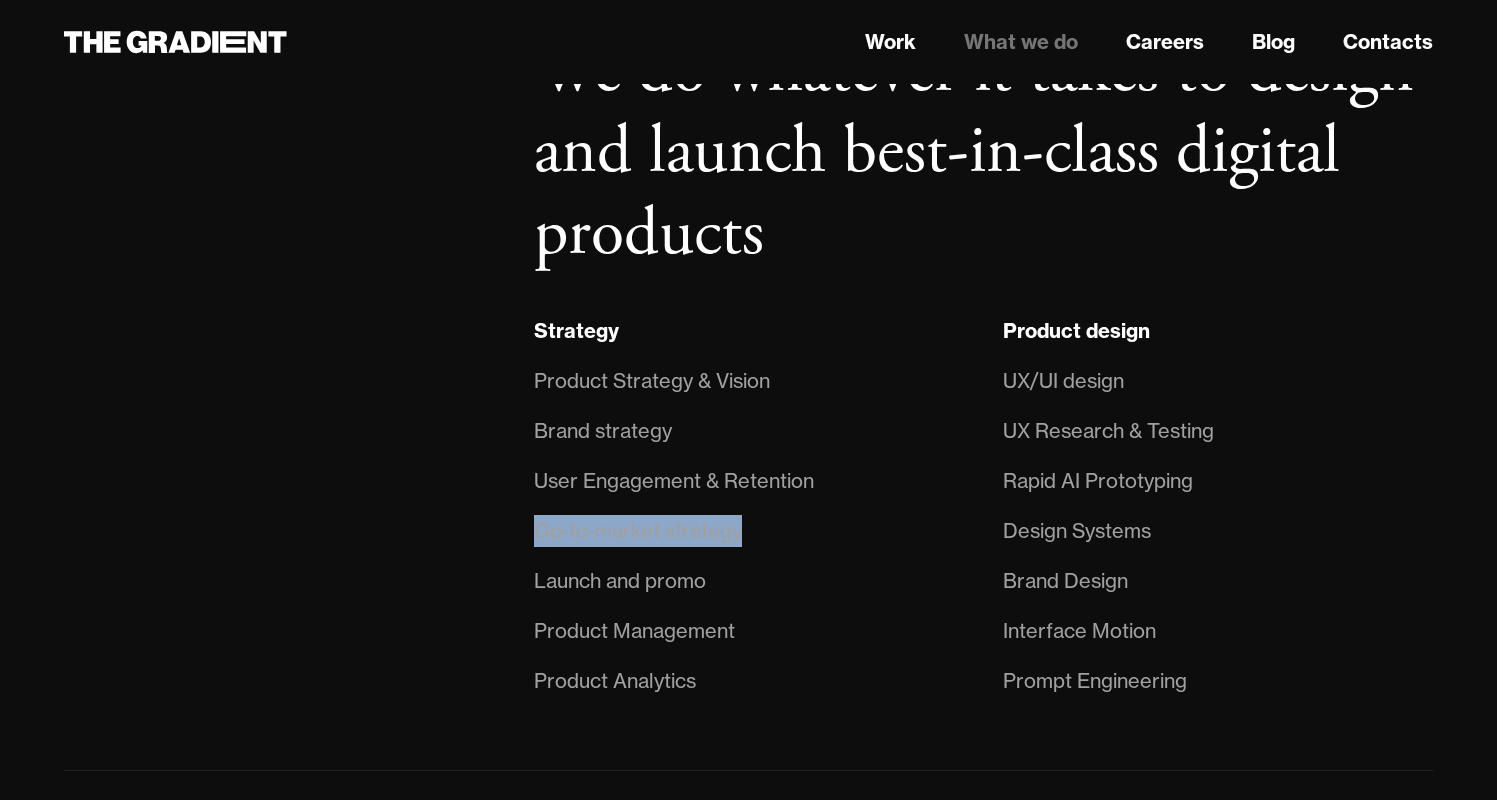 click on "Go-to-market strategy" at bounding box center [638, 531] 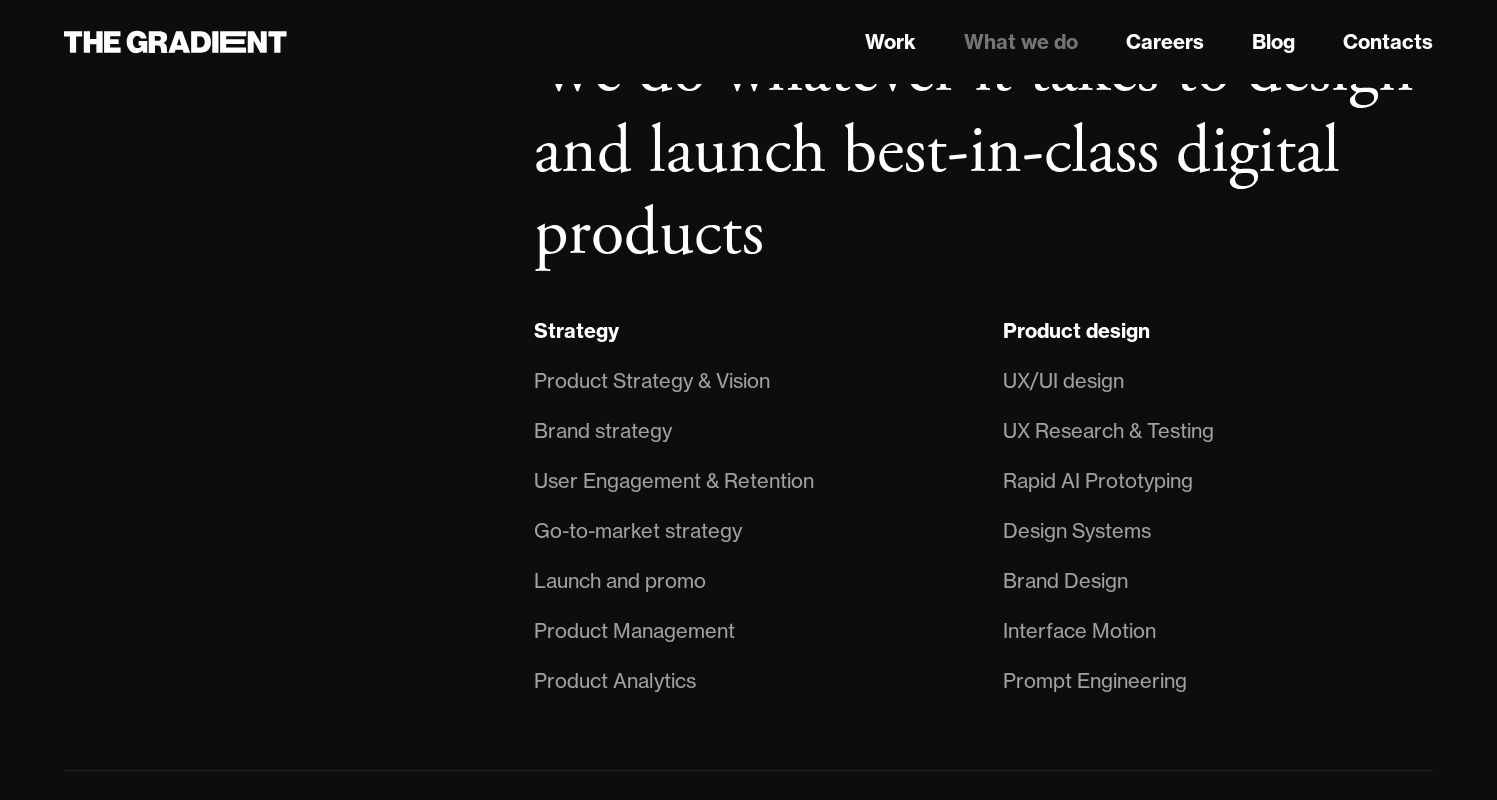 click on "Launch and promo" at bounding box center (620, 581) 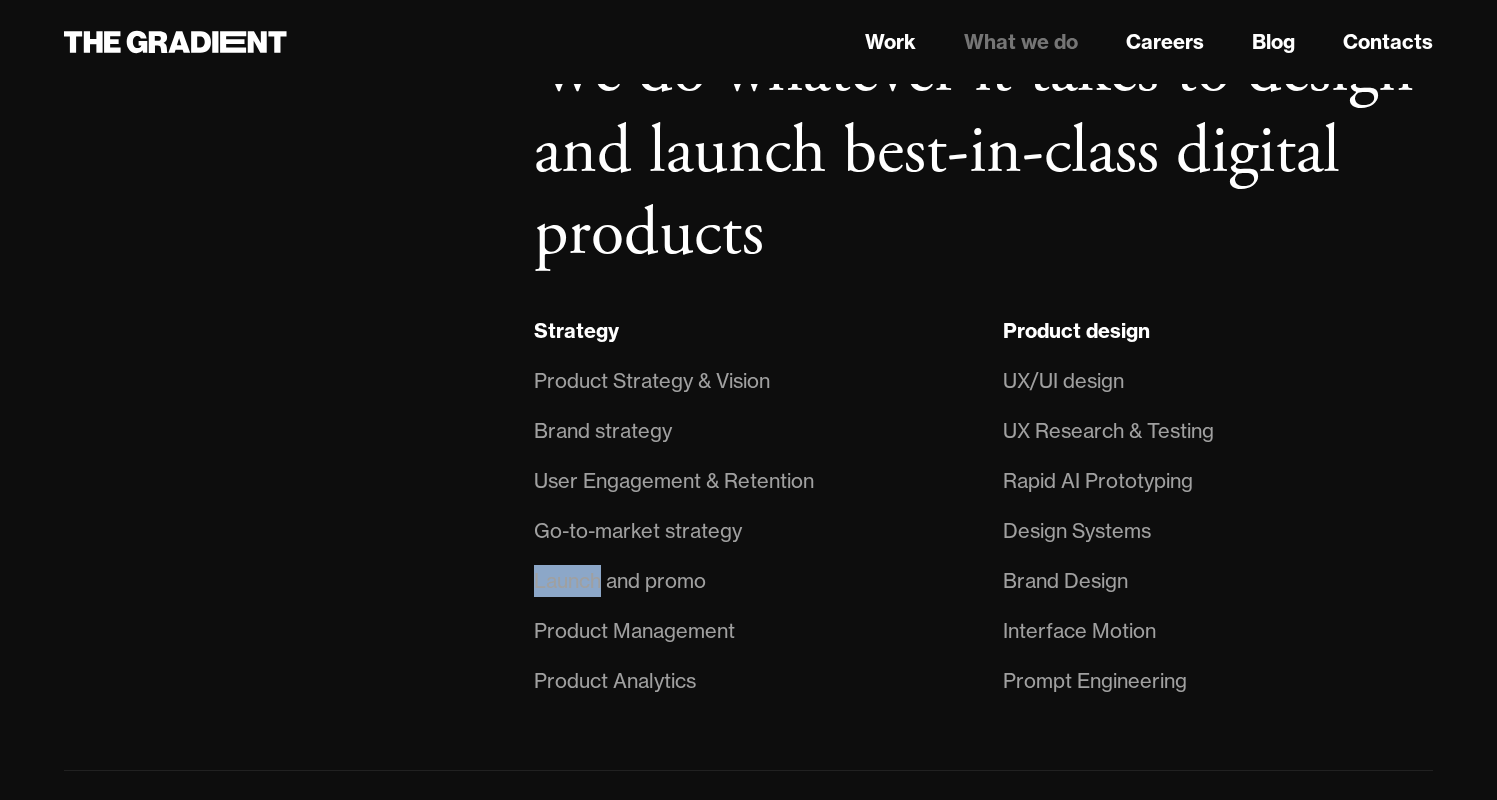 click on "Launch and promo" at bounding box center [620, 581] 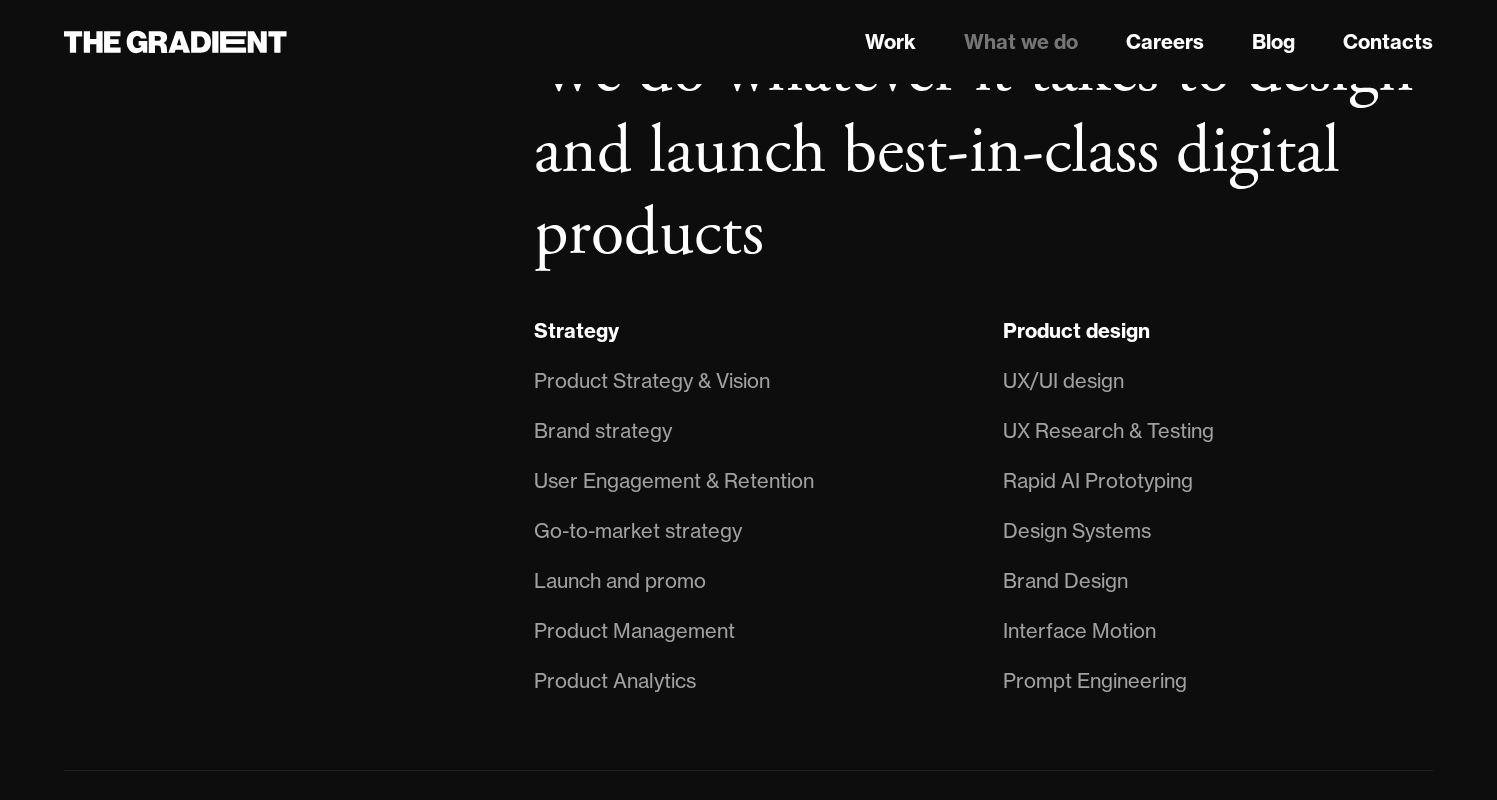 click on "Our Capabilities" at bounding box center (279, 369) 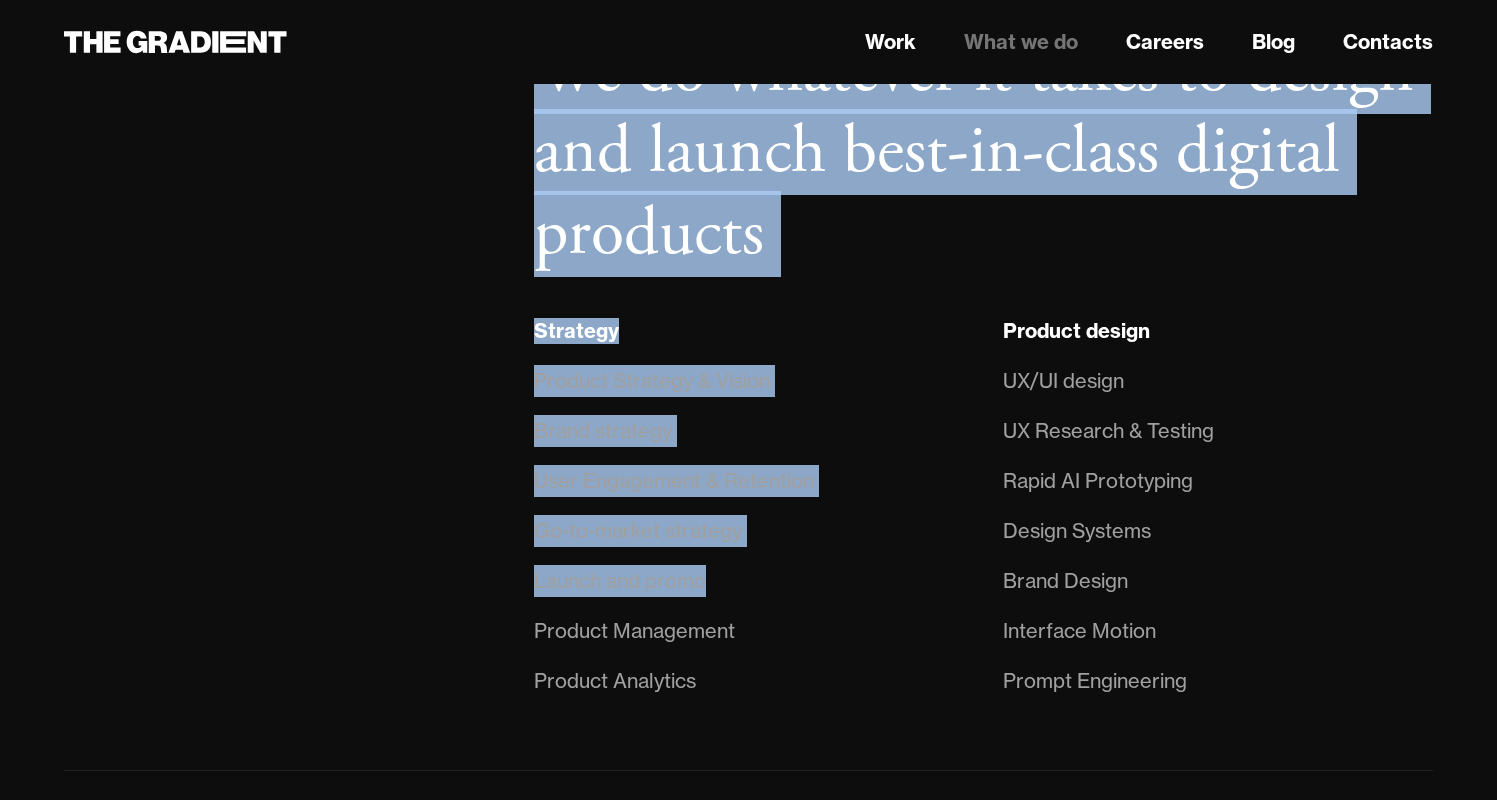 drag, startPoint x: 510, startPoint y: 579, endPoint x: 741, endPoint y: 576, distance: 231.01949 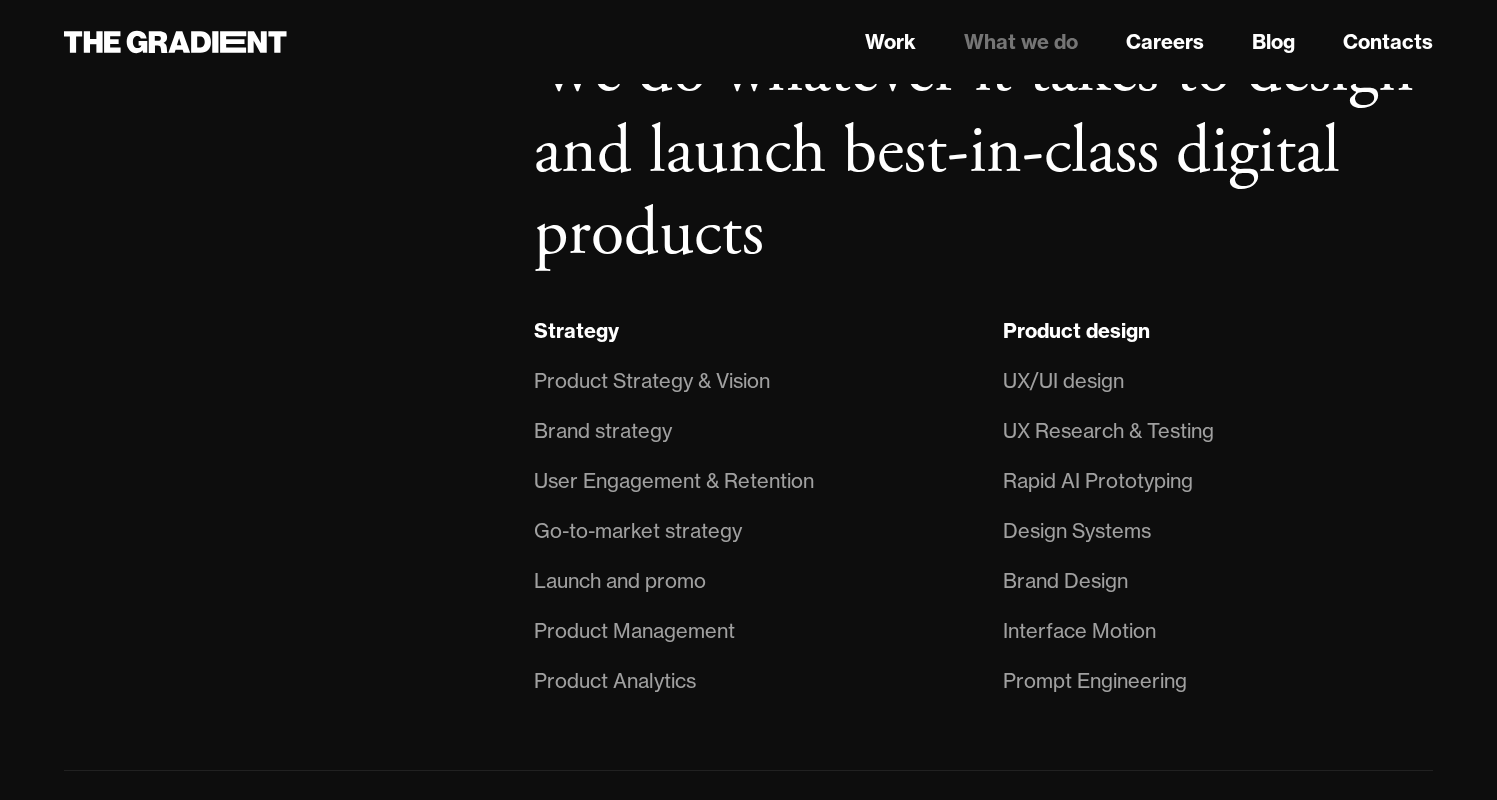 click on "Launch and promo" at bounding box center [749, 581] 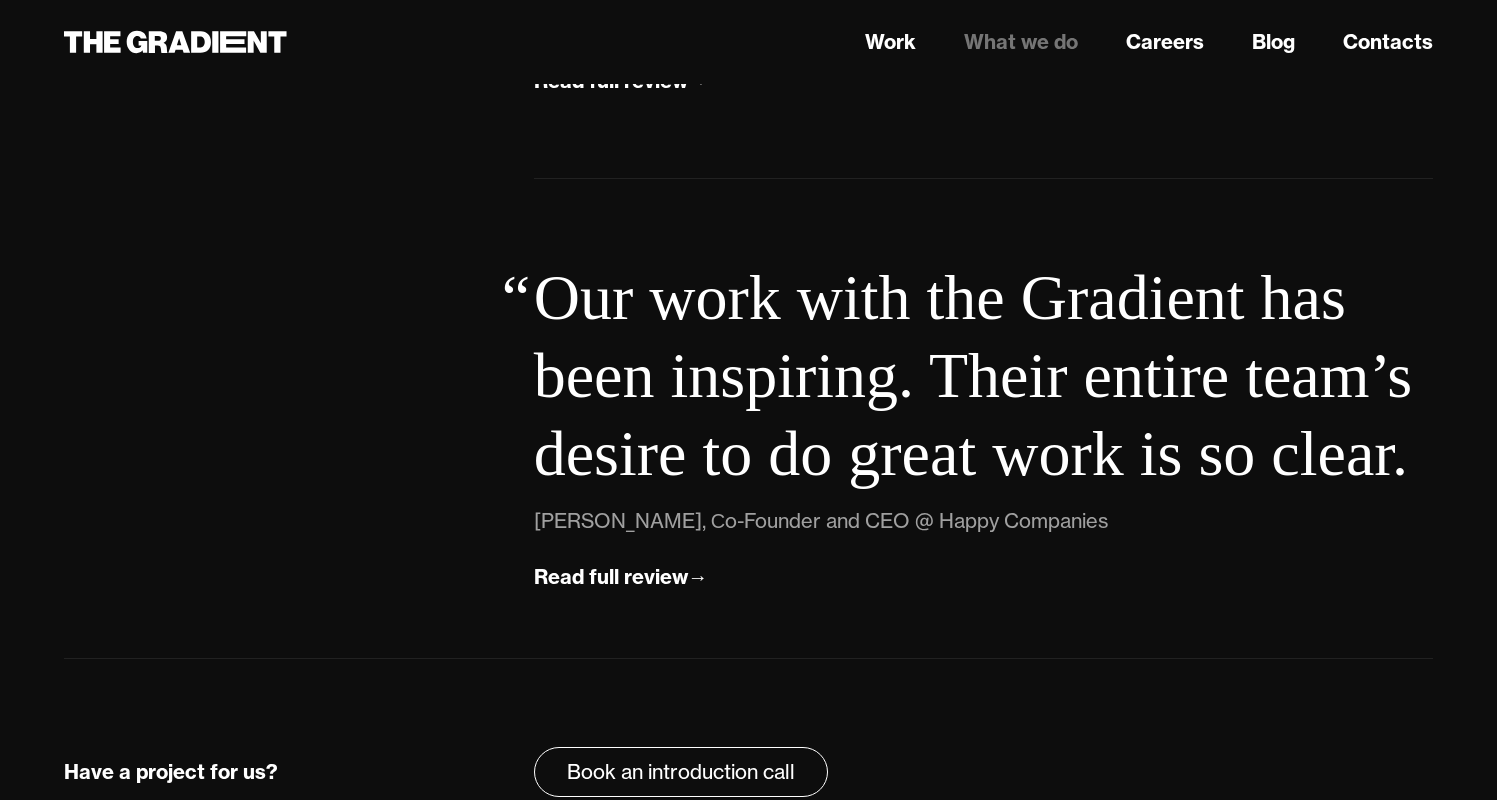 scroll, scrollTop: 7278, scrollLeft: 0, axis: vertical 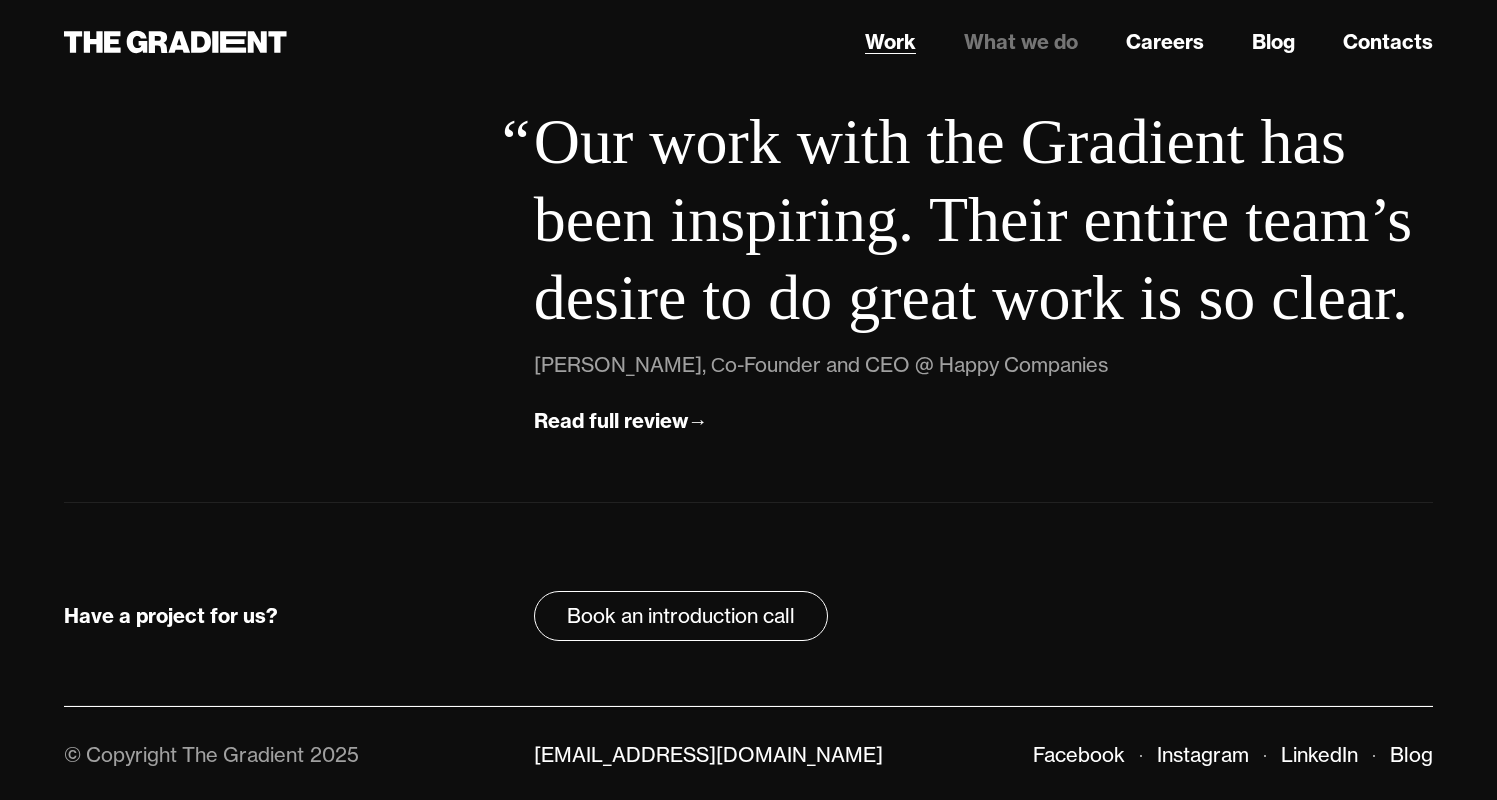 click on "Work" at bounding box center [890, 42] 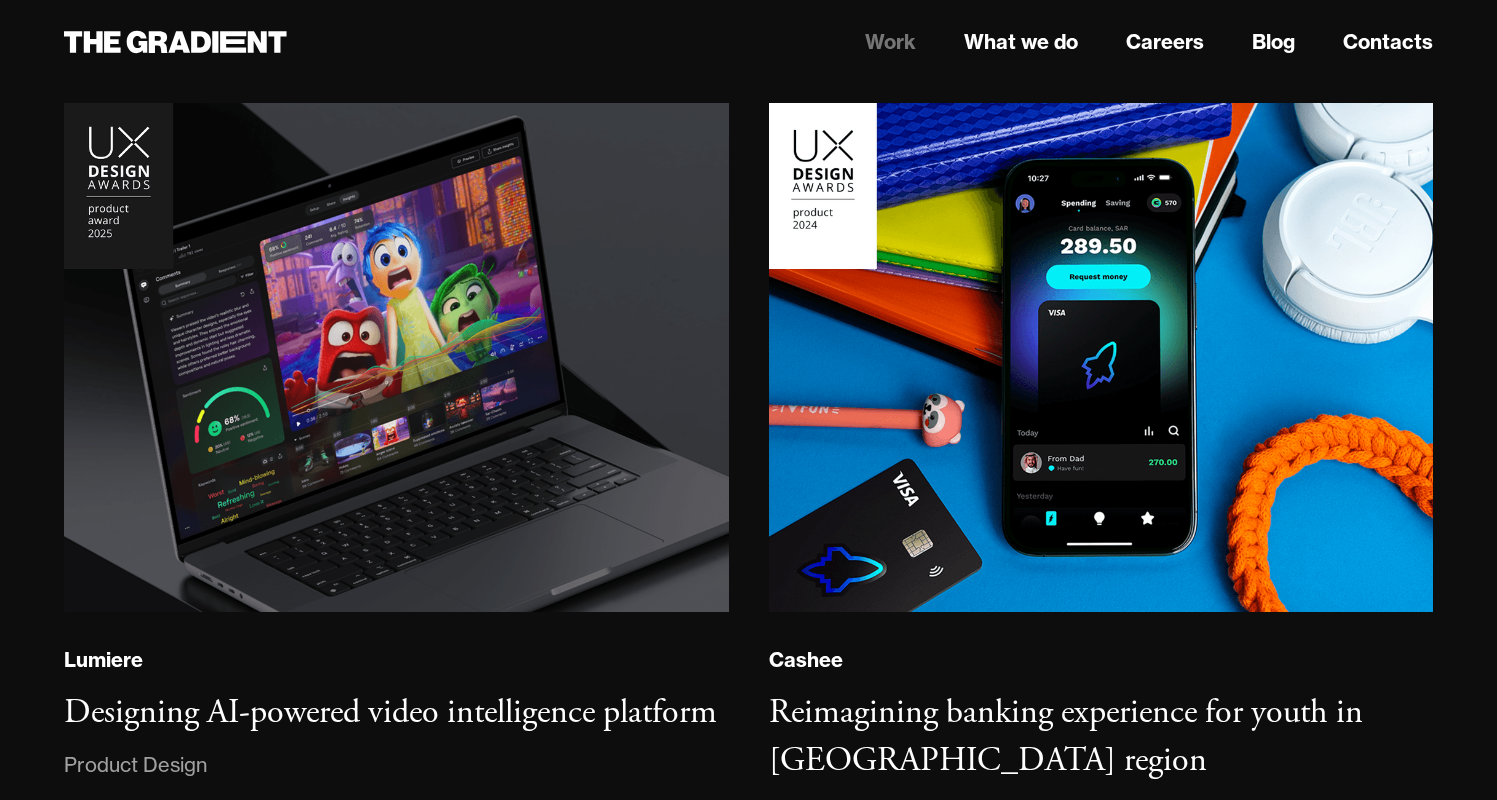 scroll, scrollTop: 0, scrollLeft: 0, axis: both 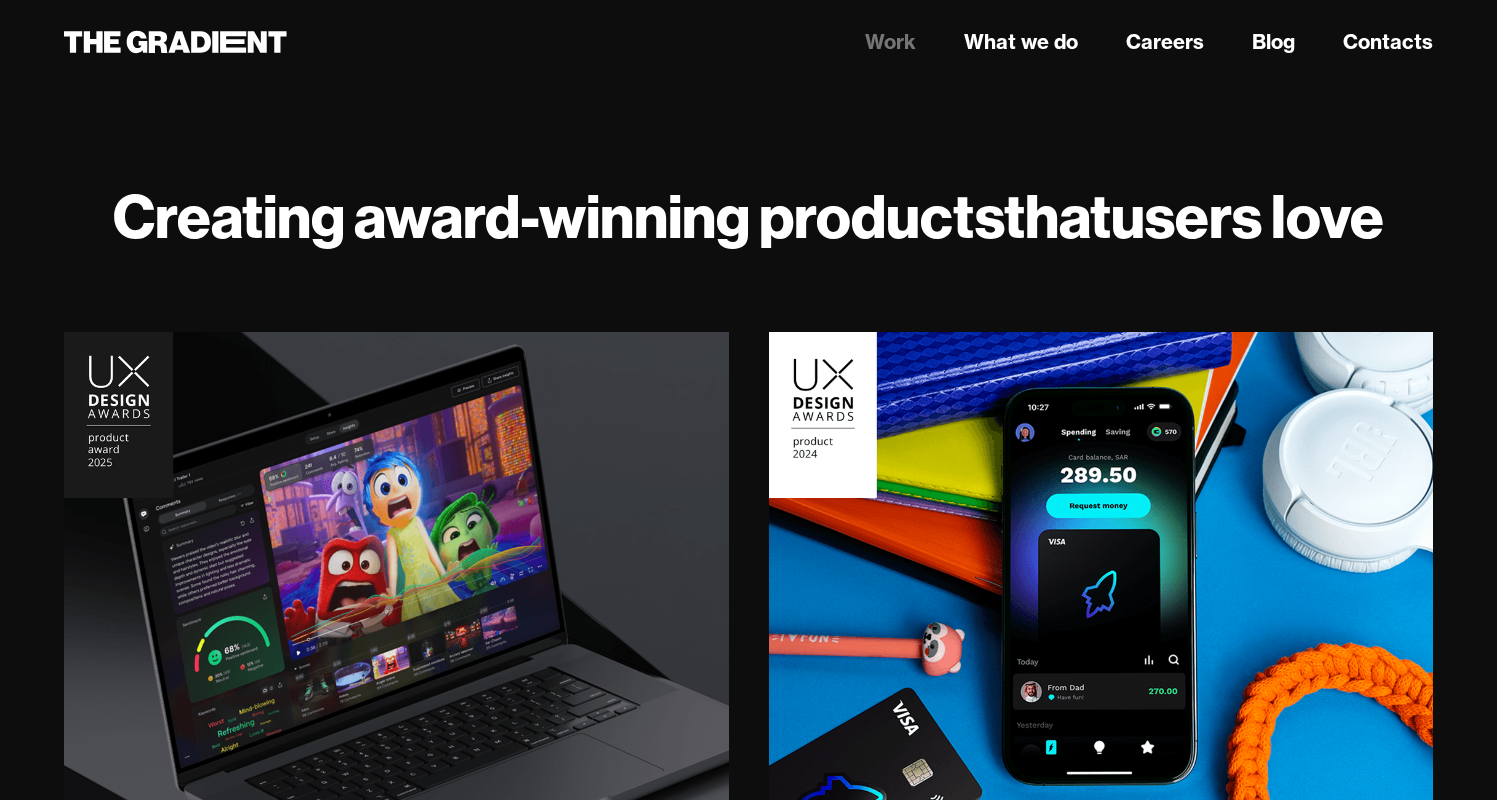 click on "Work" at bounding box center [890, 42] 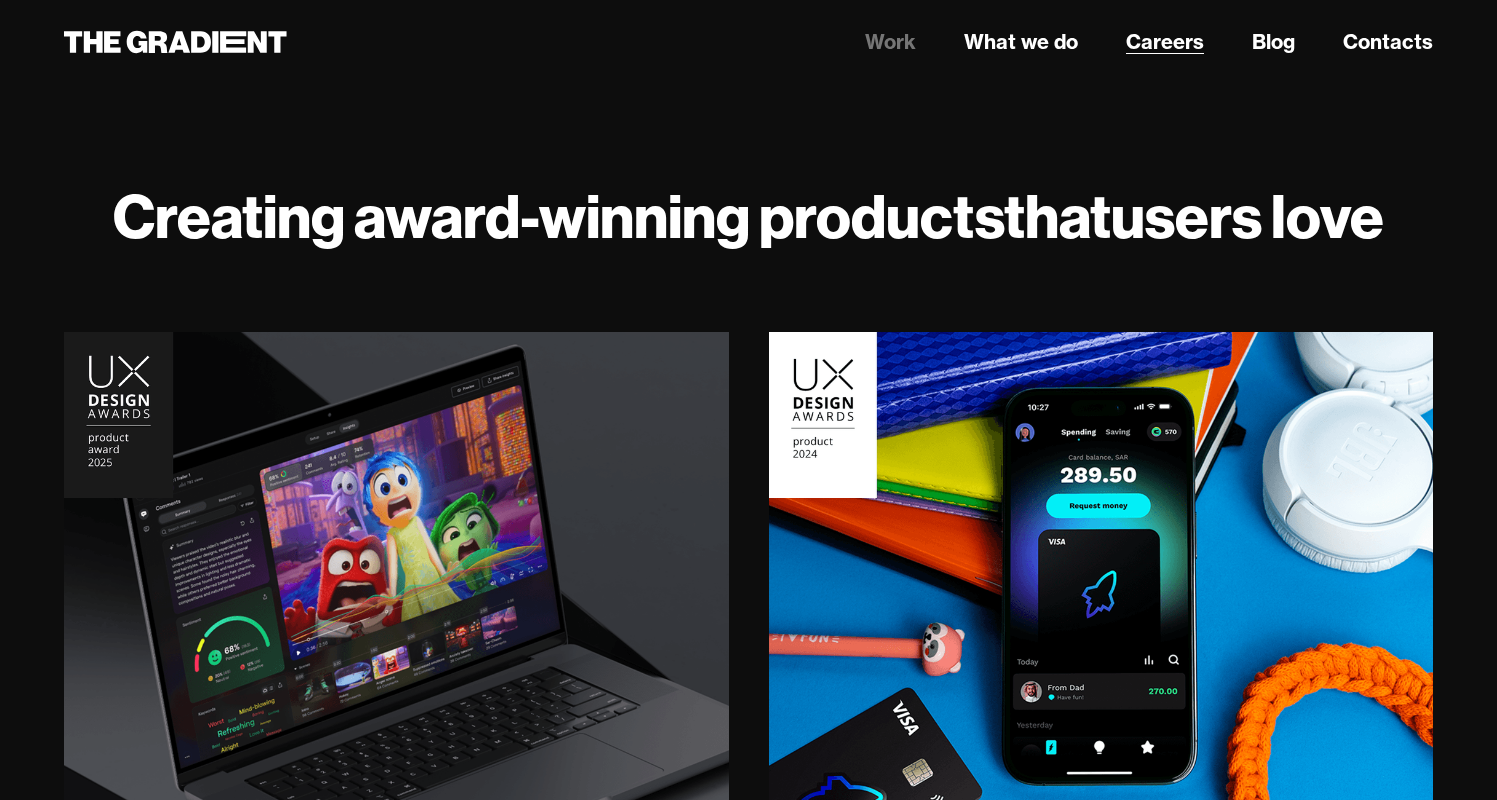 click on "Careers" at bounding box center (1165, 42) 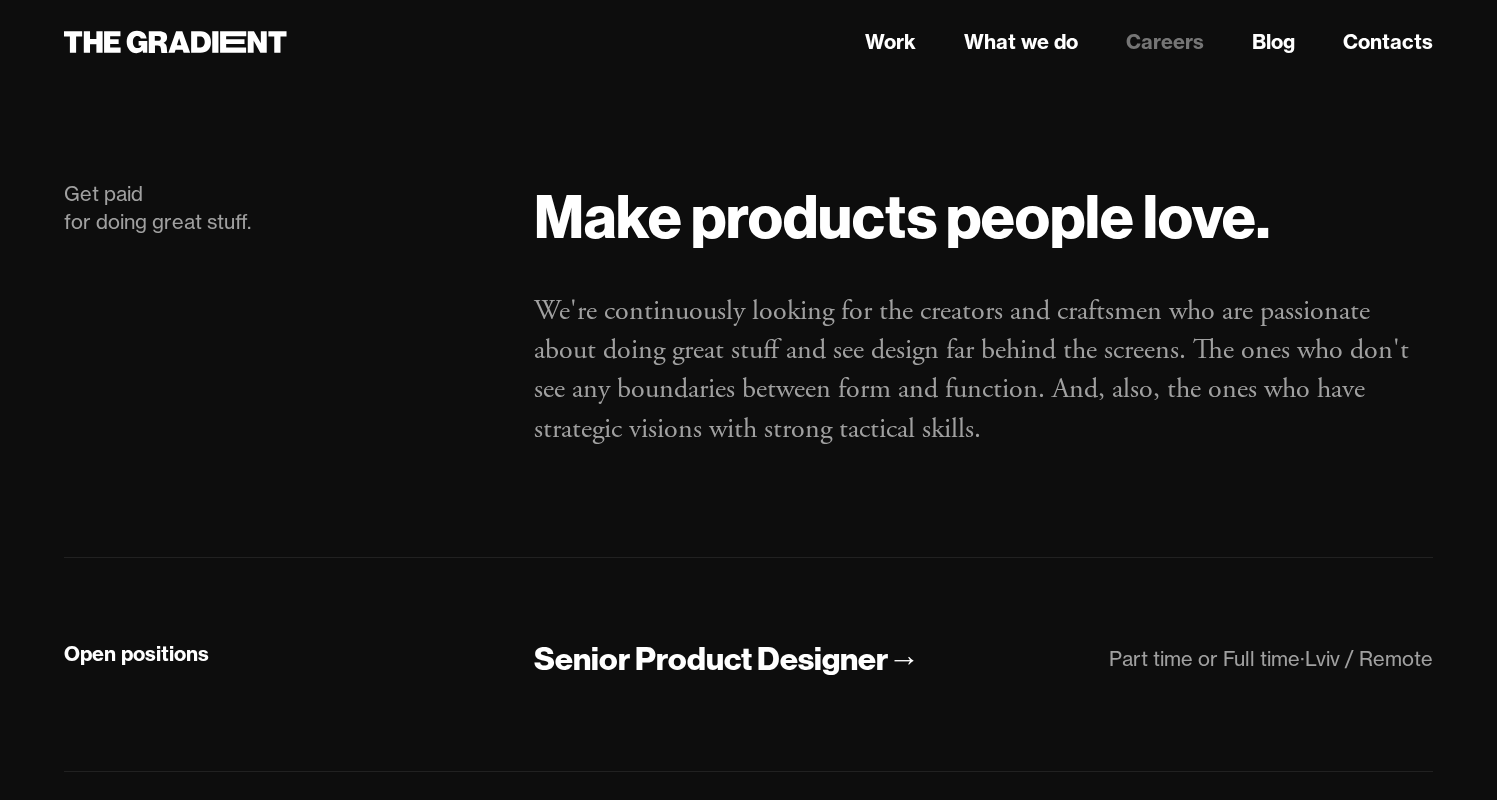 scroll, scrollTop: 0, scrollLeft: 0, axis: both 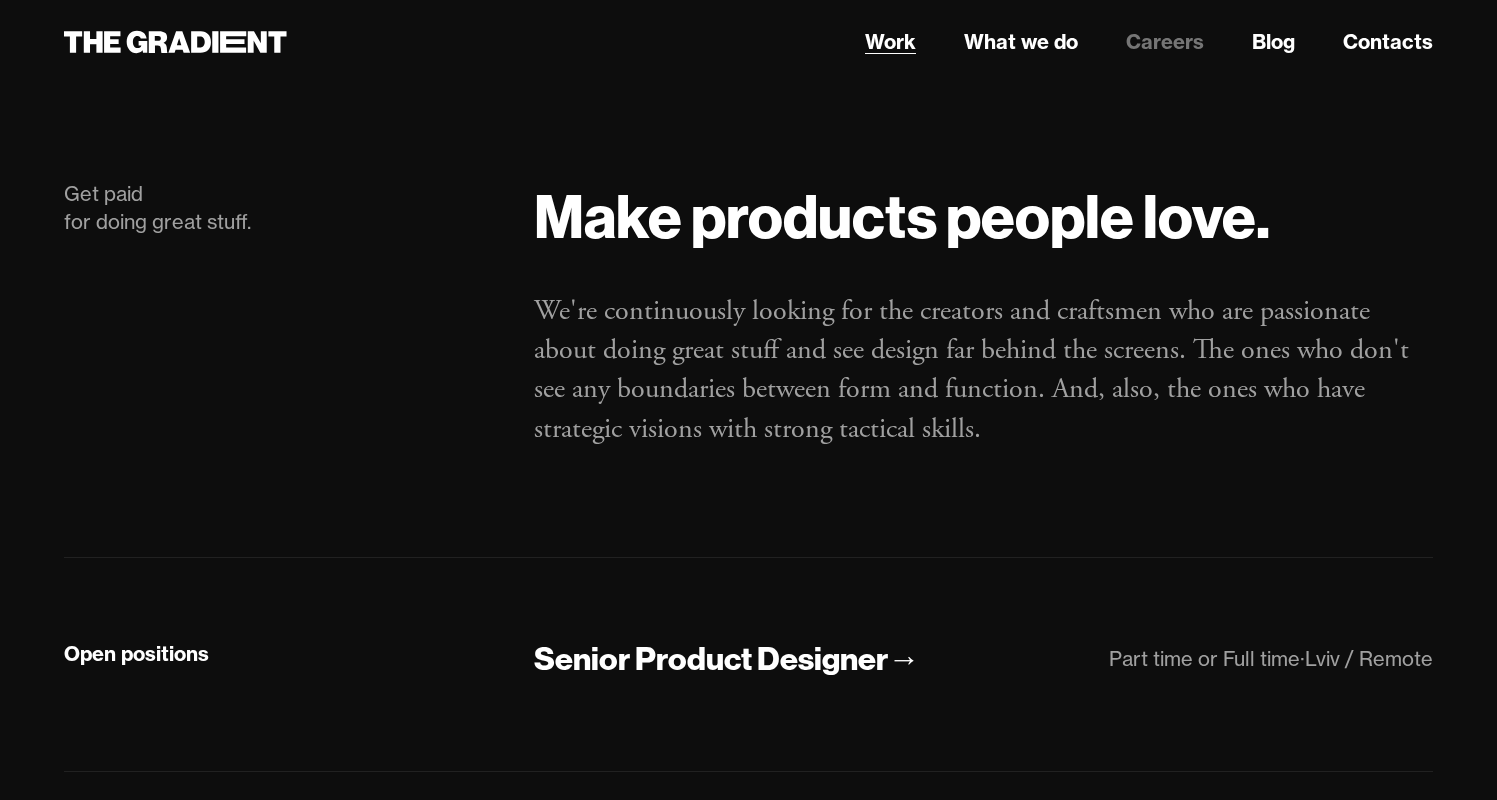 click on "Work" at bounding box center [890, 42] 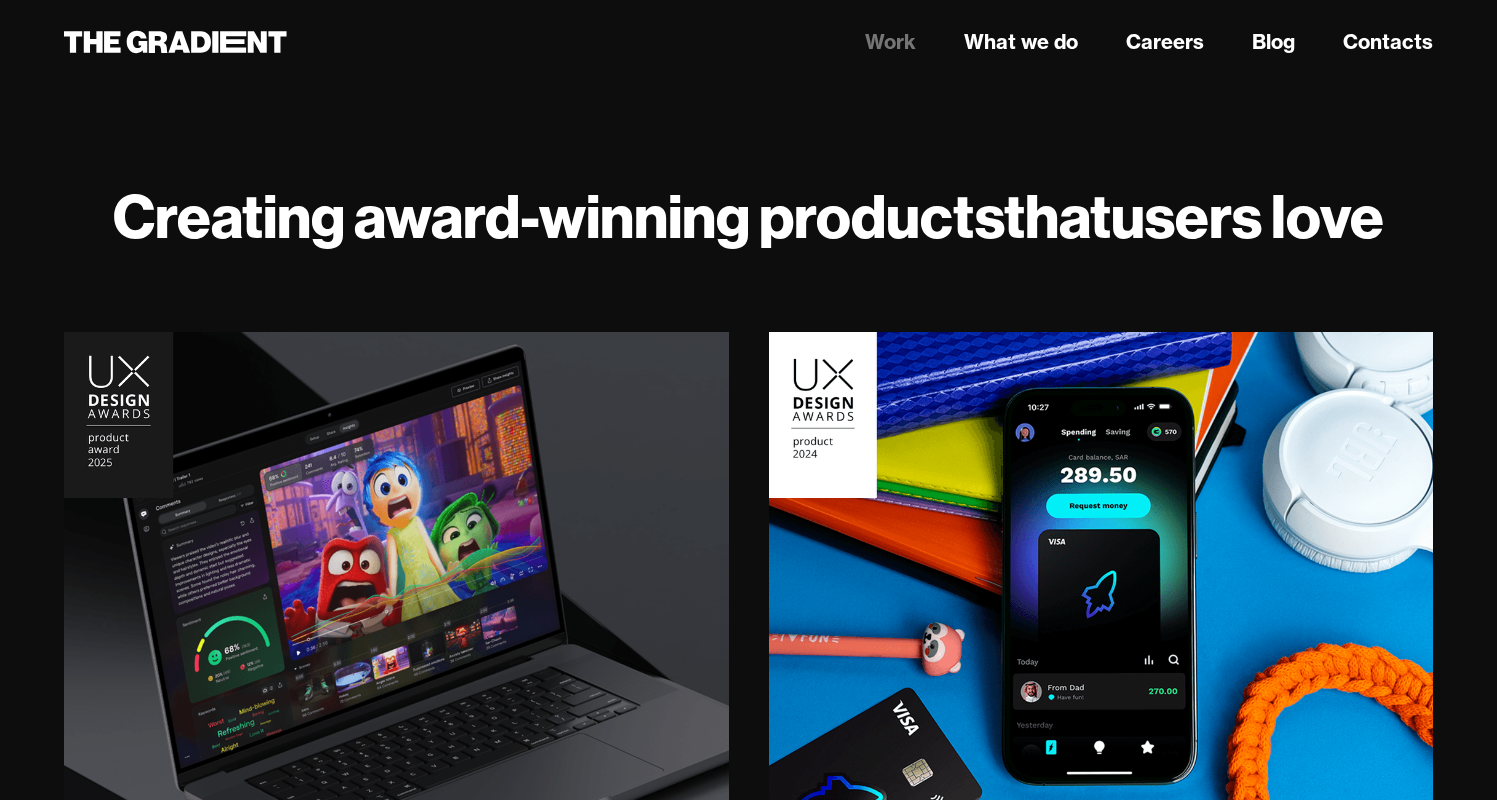 scroll, scrollTop: 0, scrollLeft: 0, axis: both 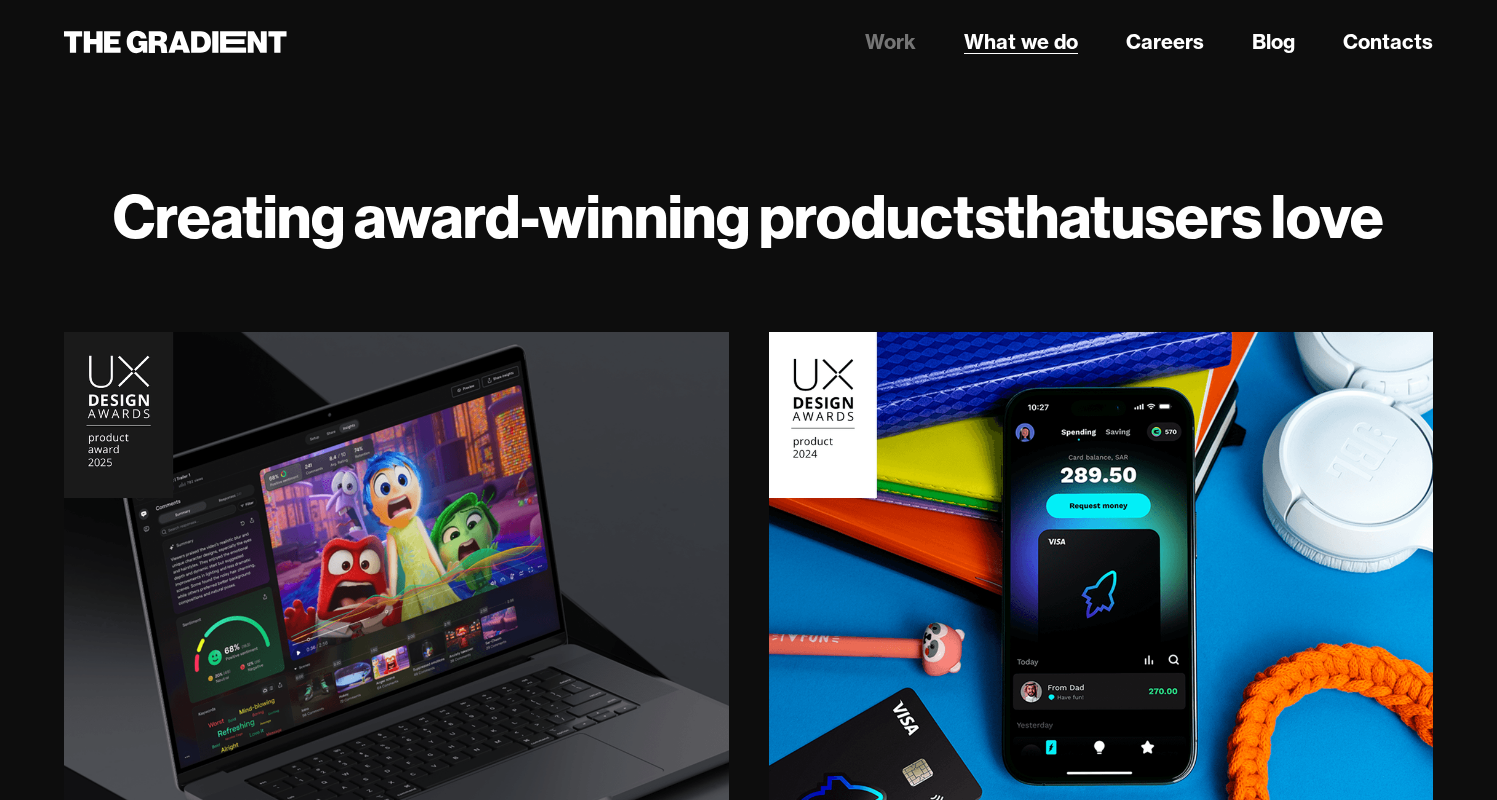 click on "What we do" at bounding box center [1021, 42] 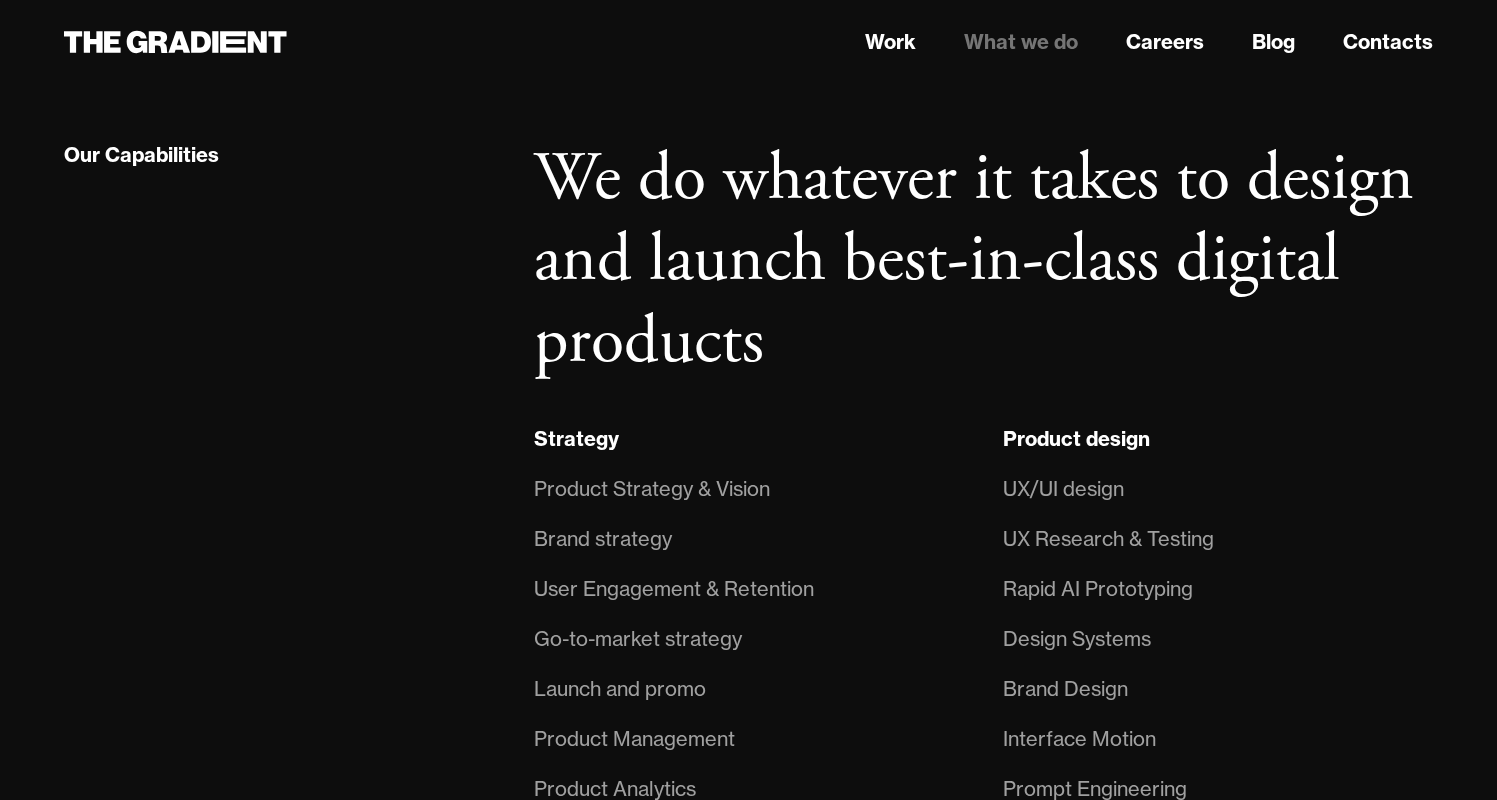 scroll, scrollTop: 1307, scrollLeft: 0, axis: vertical 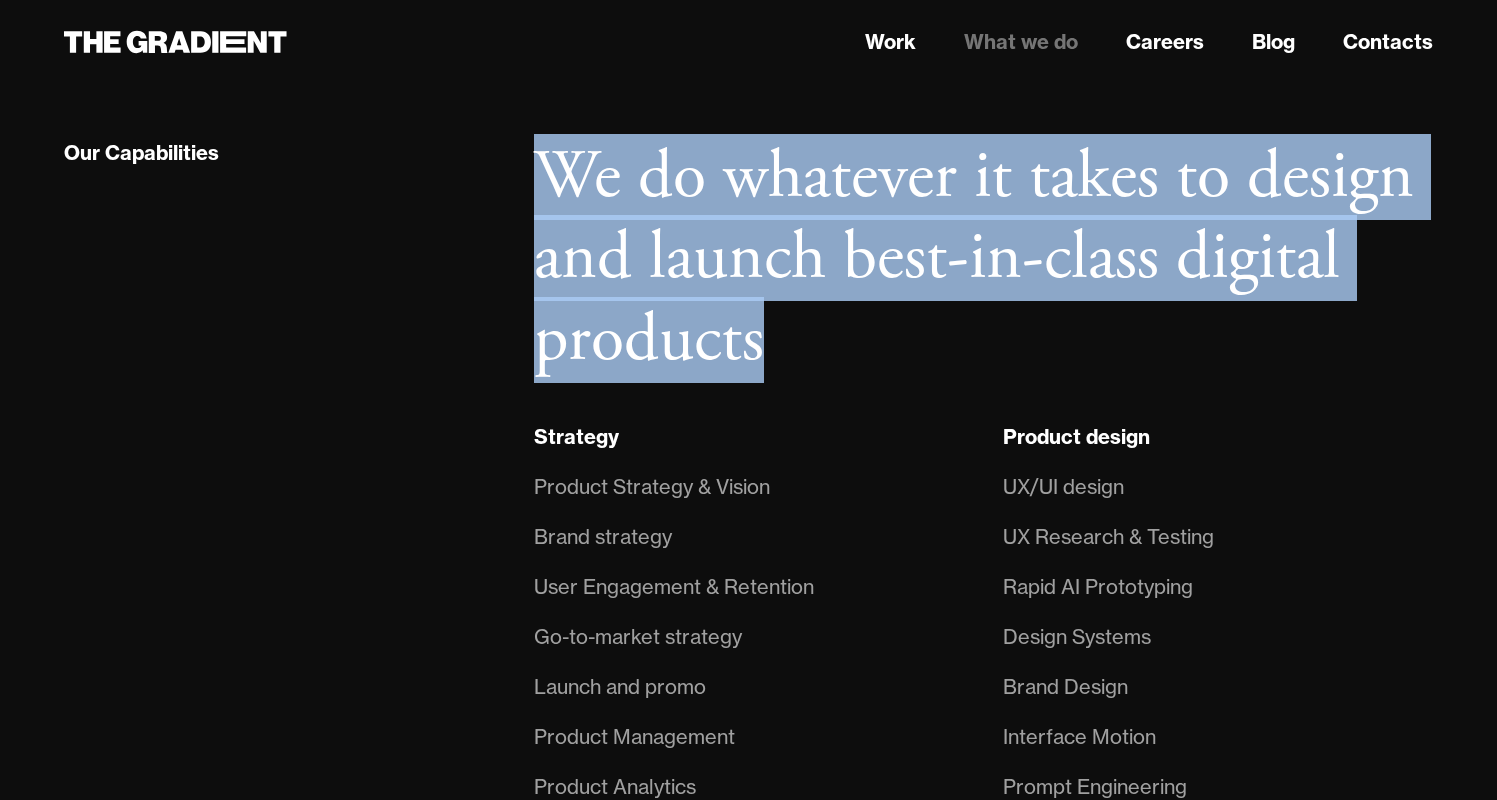 drag, startPoint x: 558, startPoint y: 175, endPoint x: 850, endPoint y: 356, distance: 343.54767 